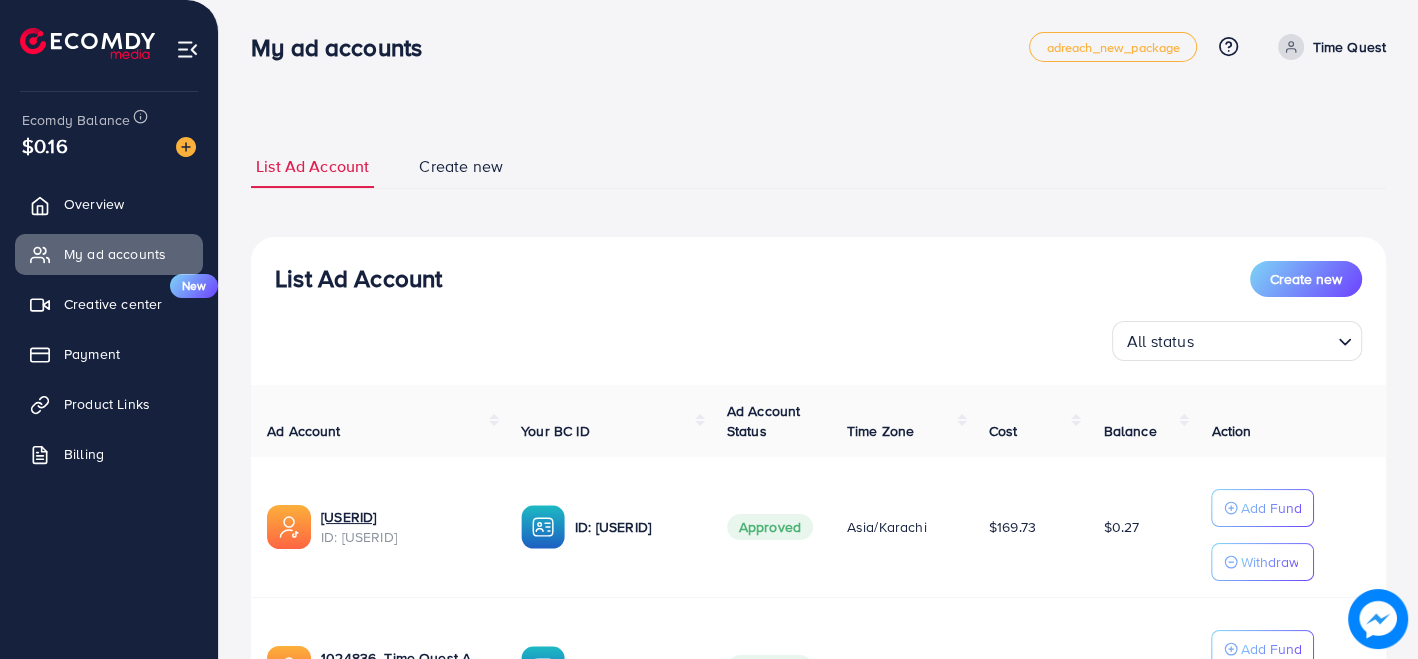scroll, scrollTop: 0, scrollLeft: 0, axis: both 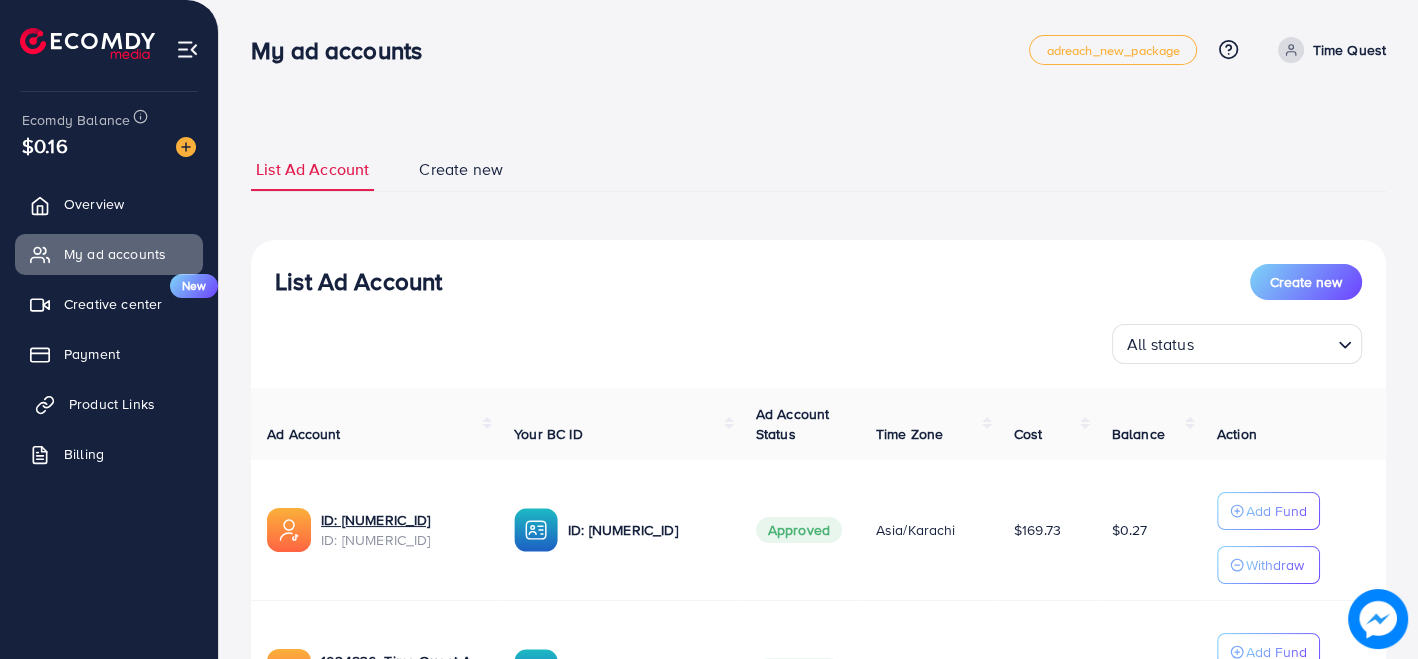 click on "Product Links" at bounding box center (112, 404) 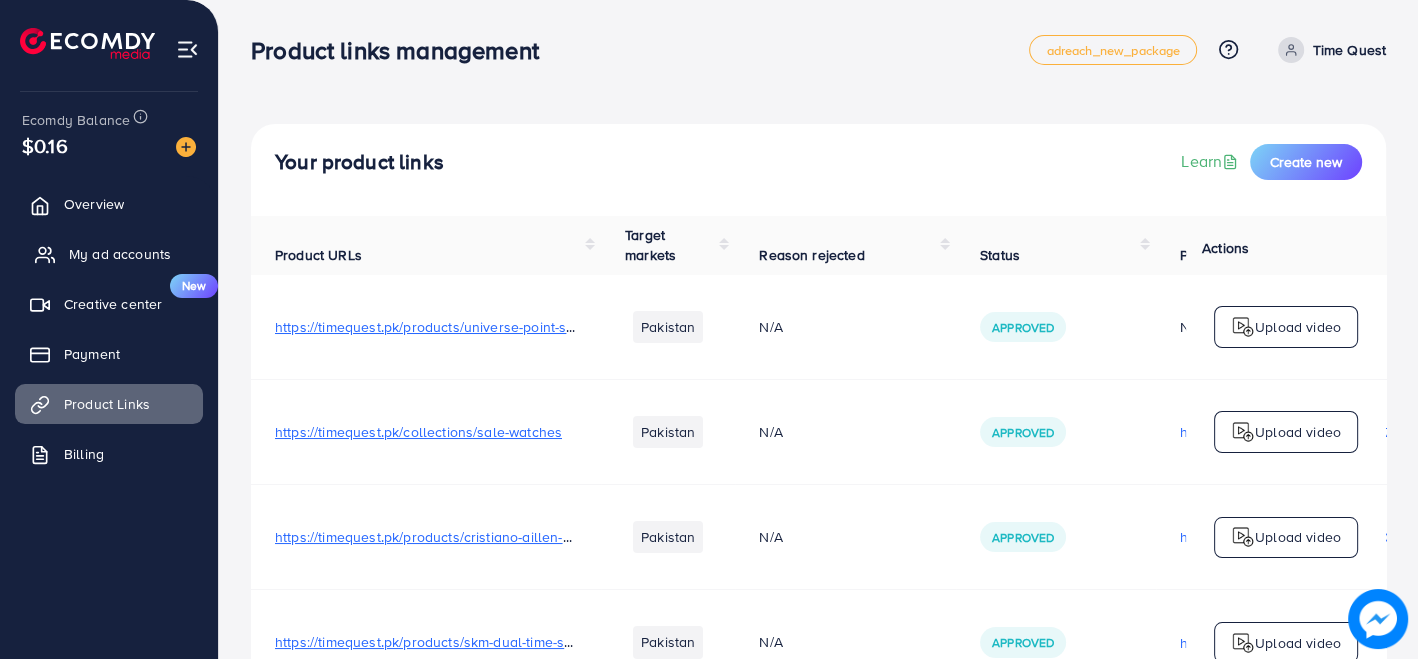 click on "My ad accounts" at bounding box center (109, 254) 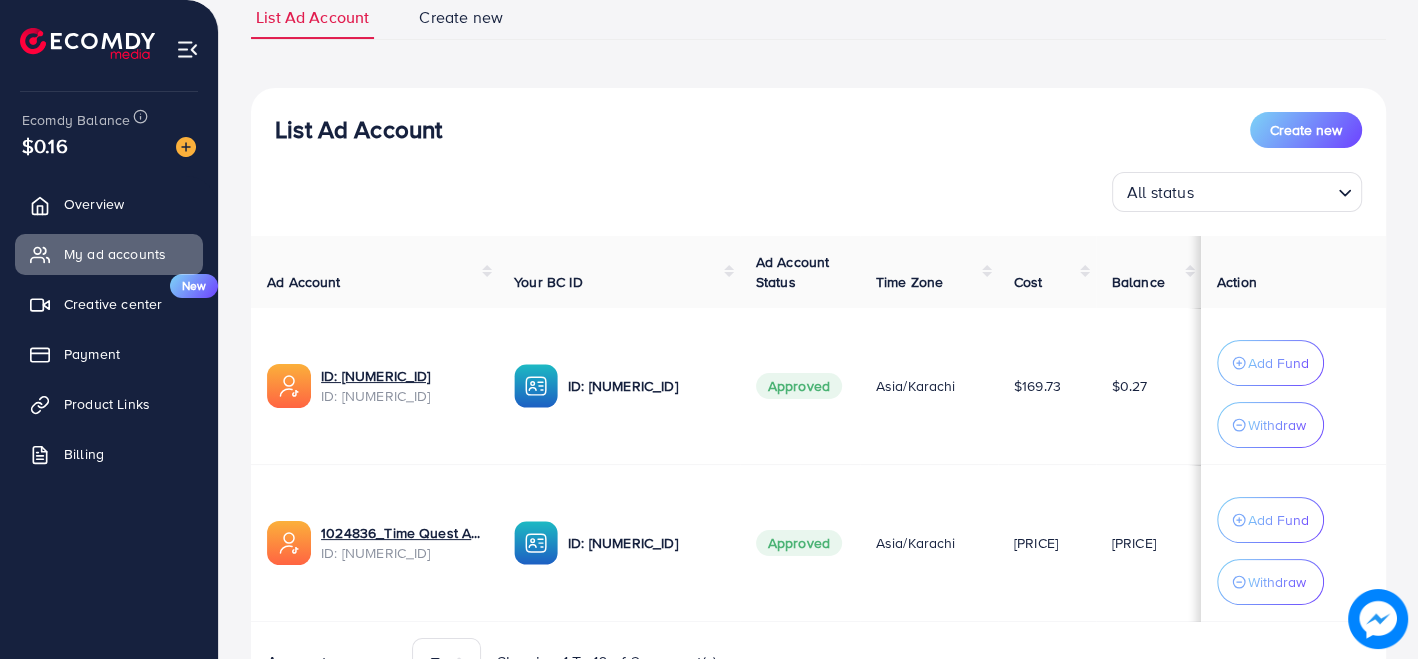 scroll, scrollTop: 154, scrollLeft: 0, axis: vertical 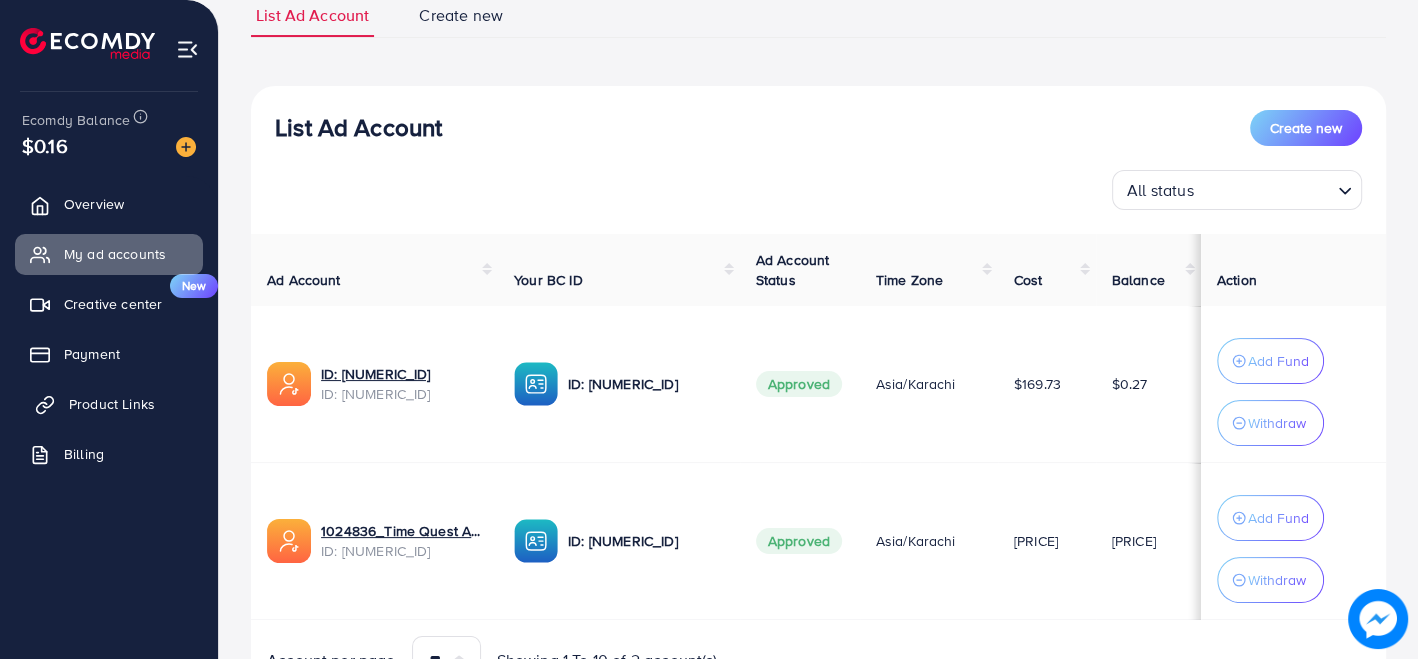 click on "Product Links" at bounding box center [112, 404] 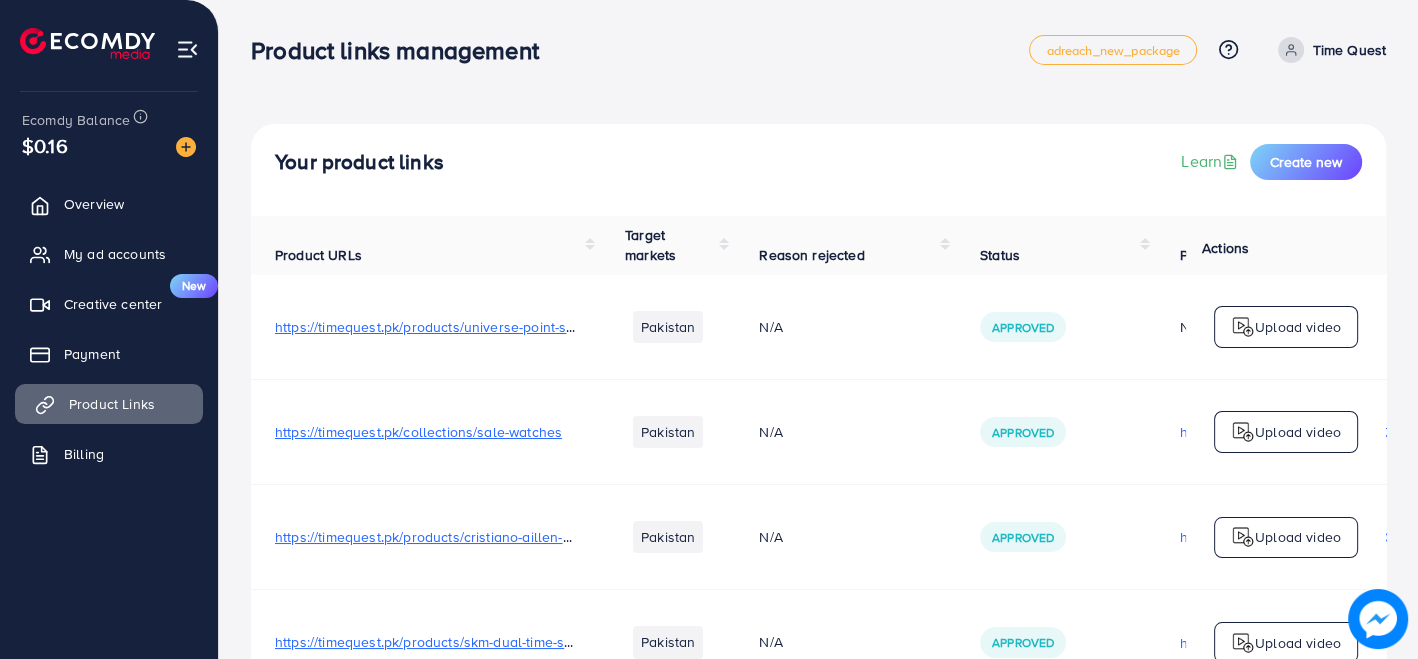 scroll, scrollTop: 5454, scrollLeft: 0, axis: vertical 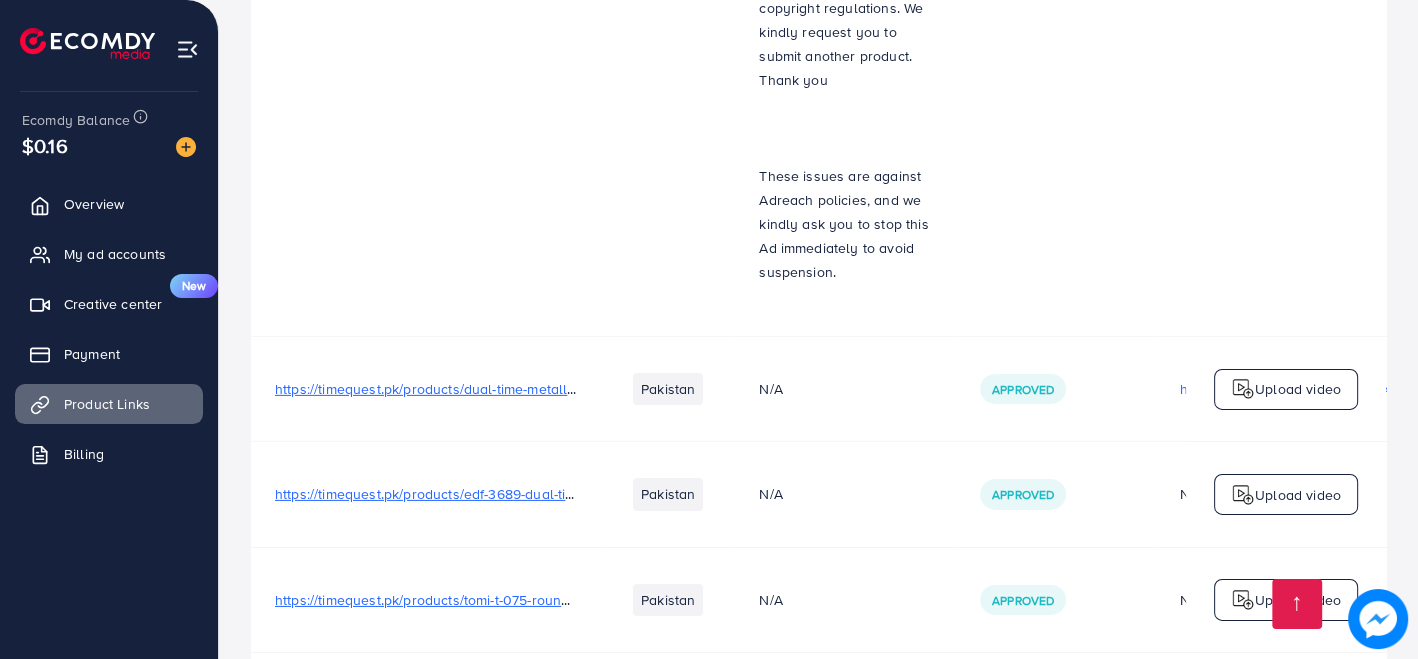 click on "https://timequest.pk/products/dual-time-metallic-dial-analog-digital-sports-watch" at bounding box center (529, 389) 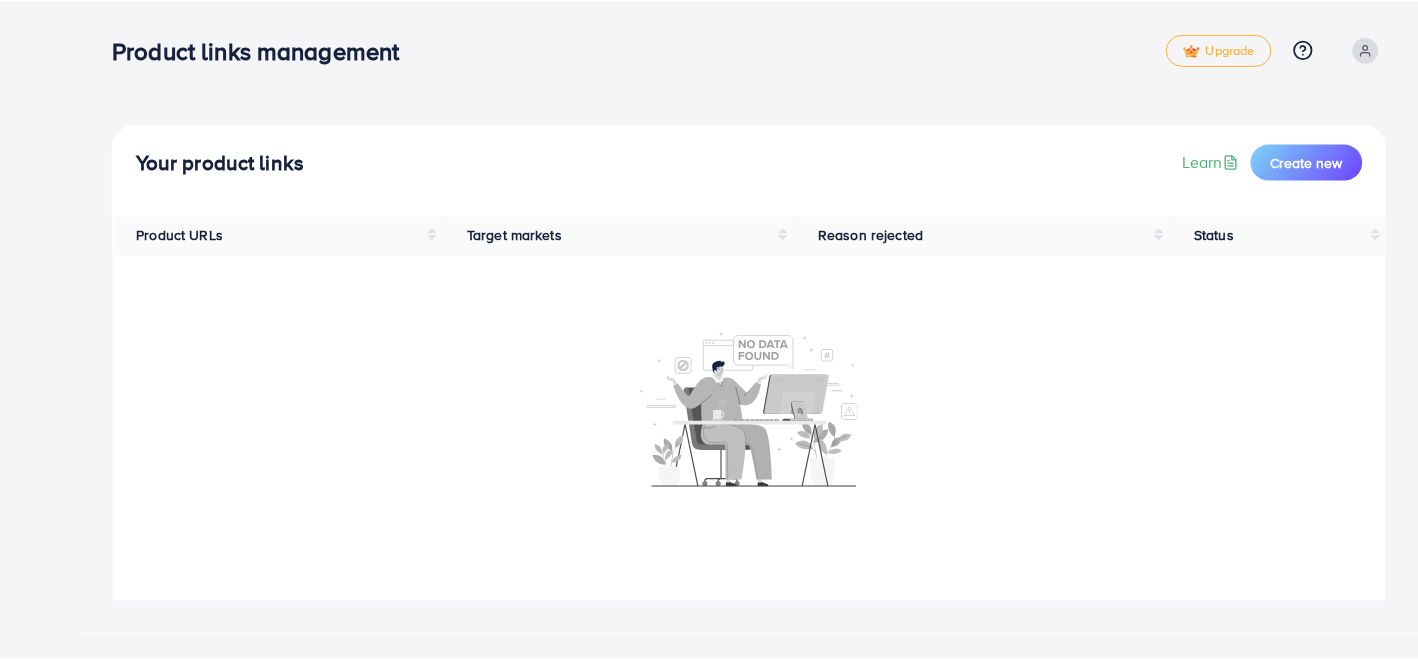 scroll, scrollTop: 0, scrollLeft: 0, axis: both 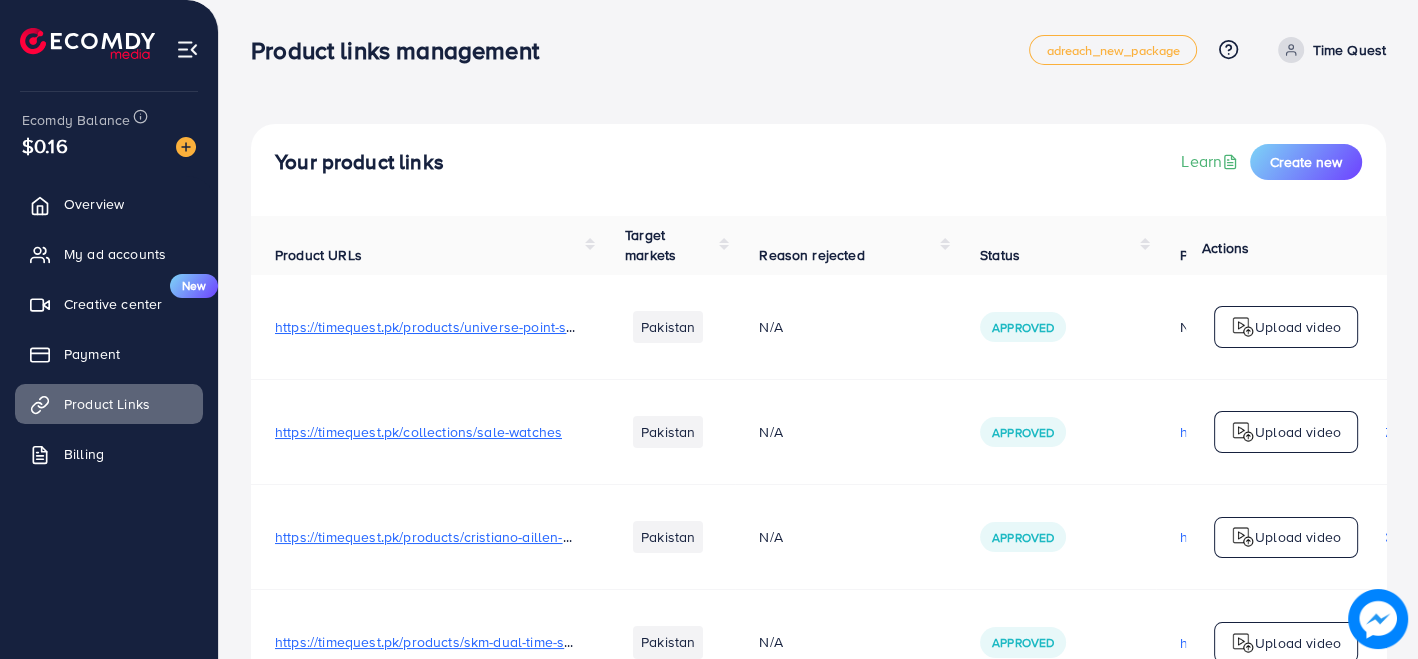 click on "My ad accounts" at bounding box center (115, 254) 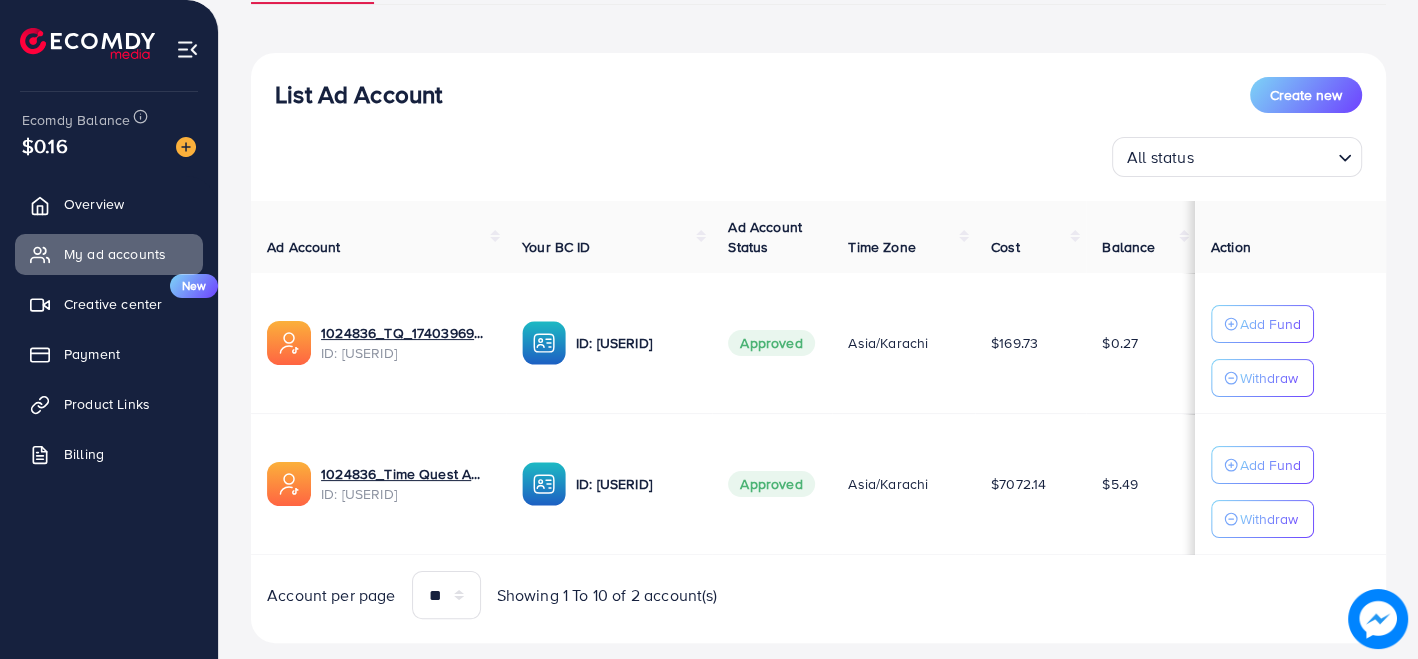 scroll, scrollTop: 223, scrollLeft: 0, axis: vertical 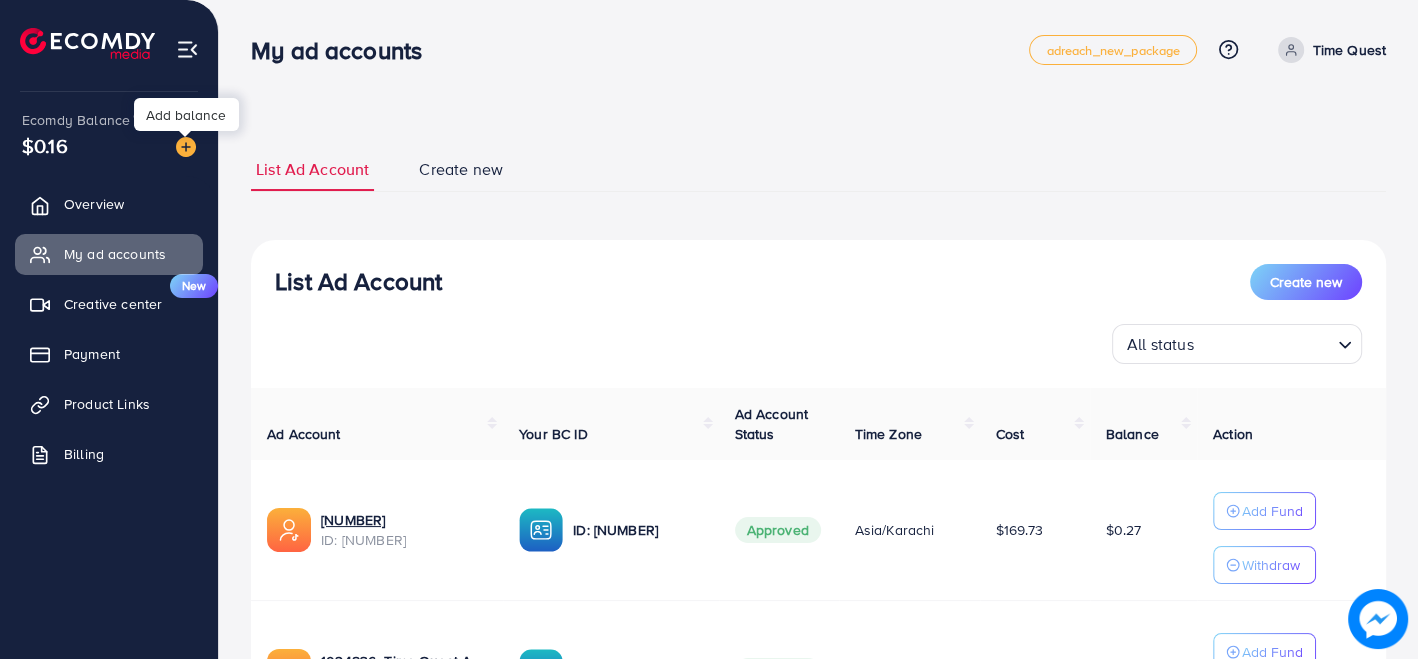 click at bounding box center (186, 147) 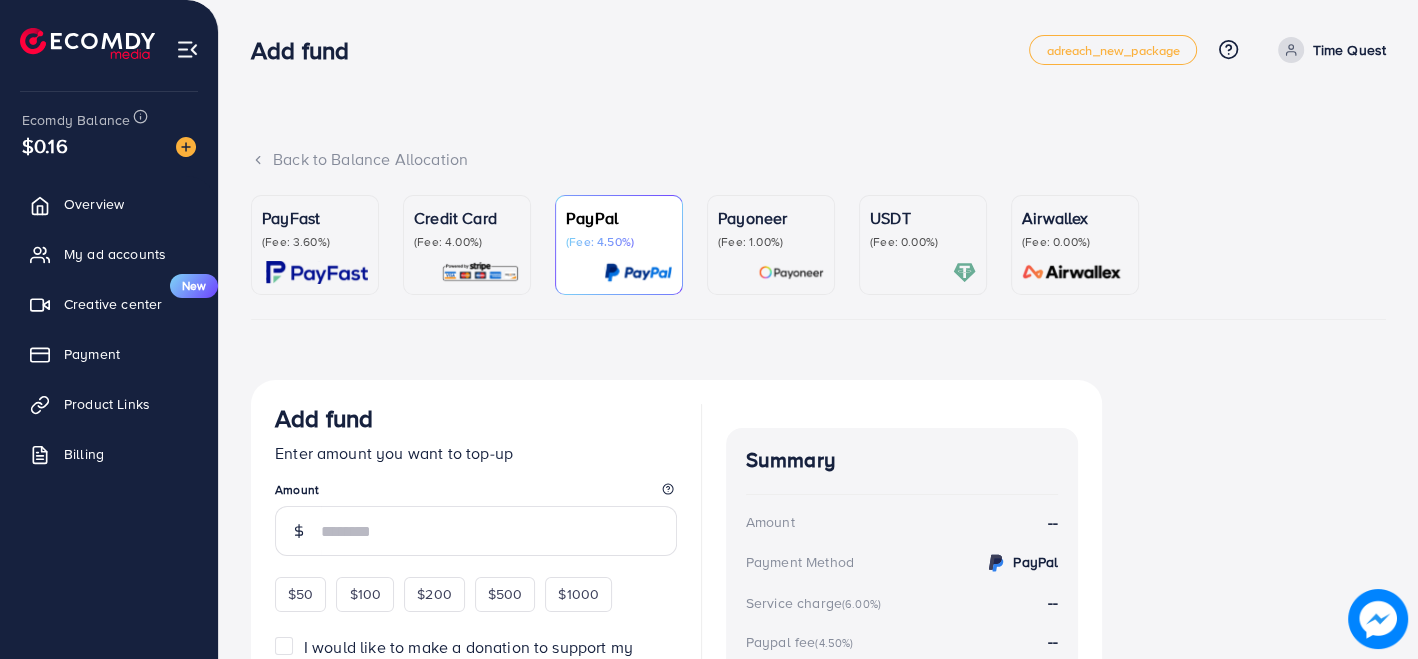 click at bounding box center [923, 272] 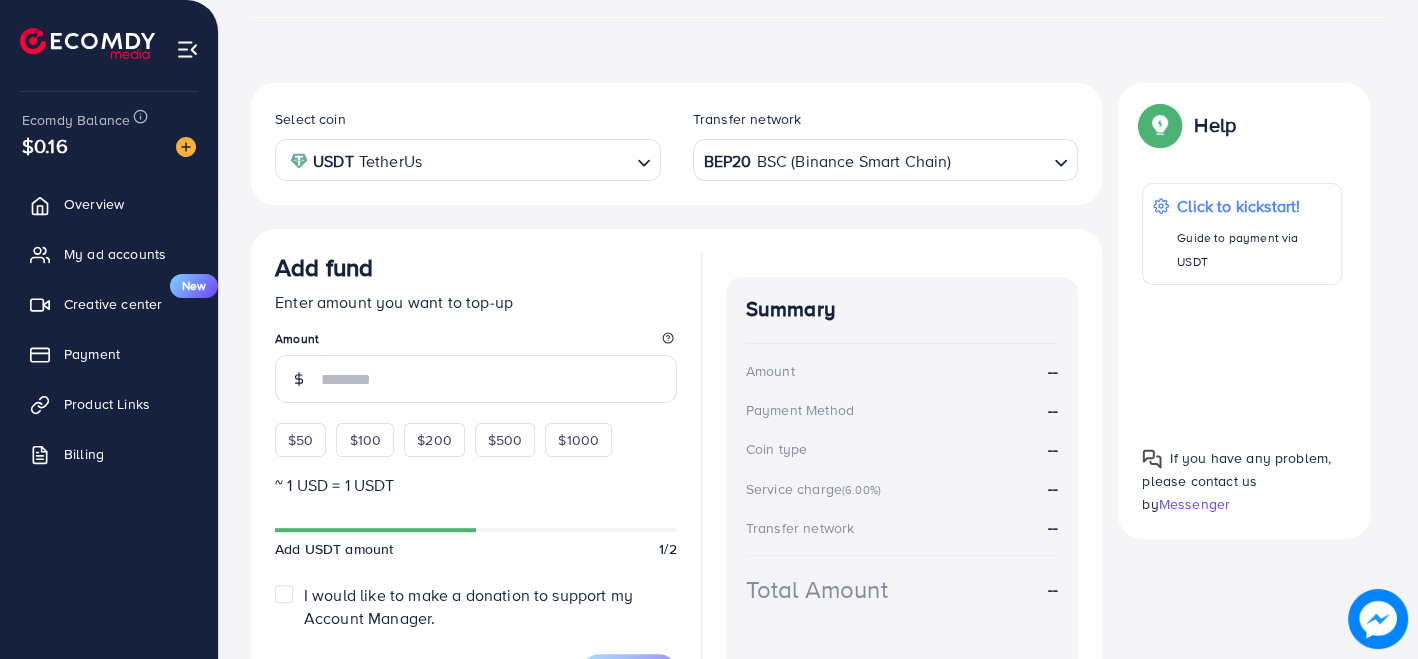 scroll, scrollTop: 412, scrollLeft: 0, axis: vertical 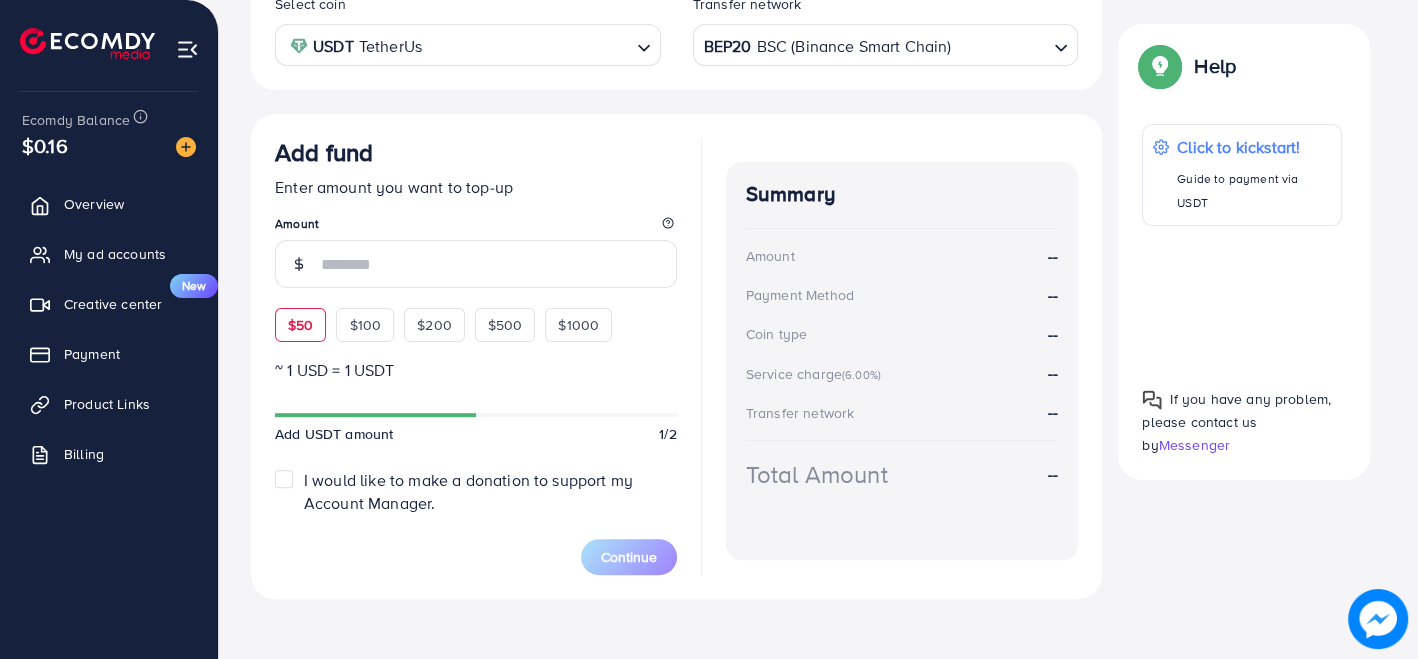 click on "$50" at bounding box center (300, 325) 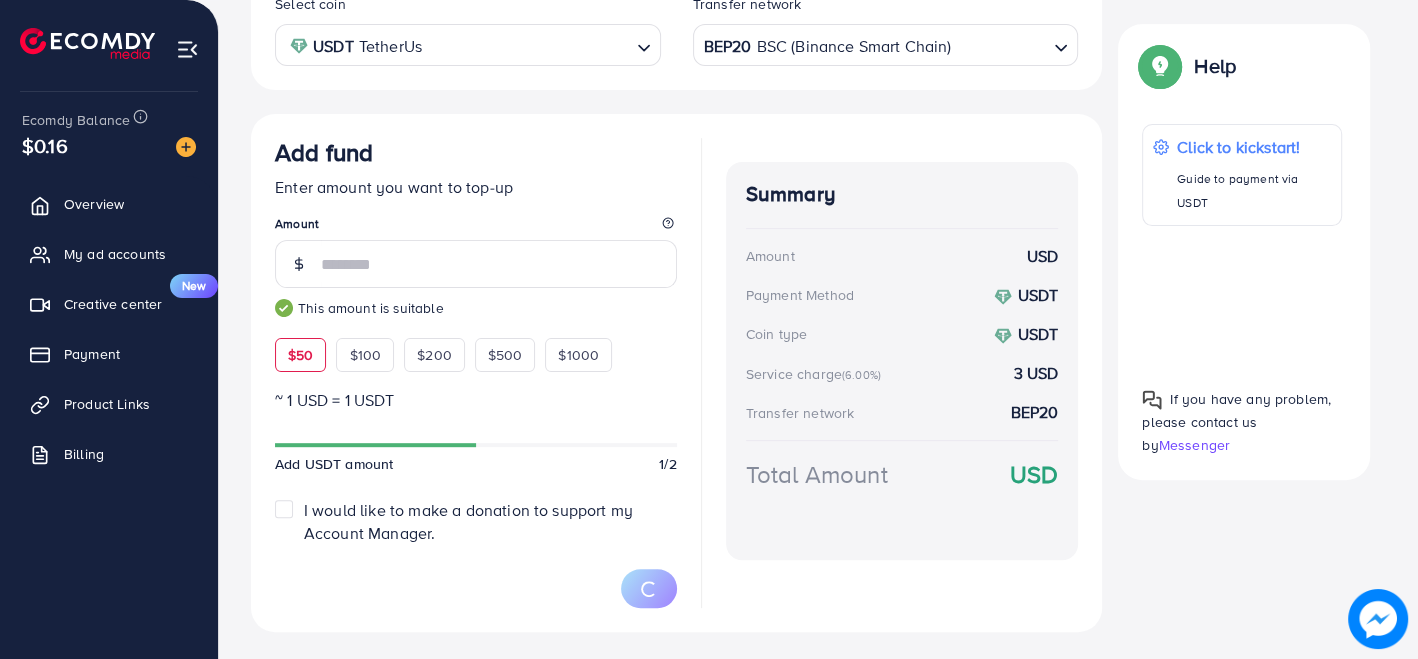type on "**" 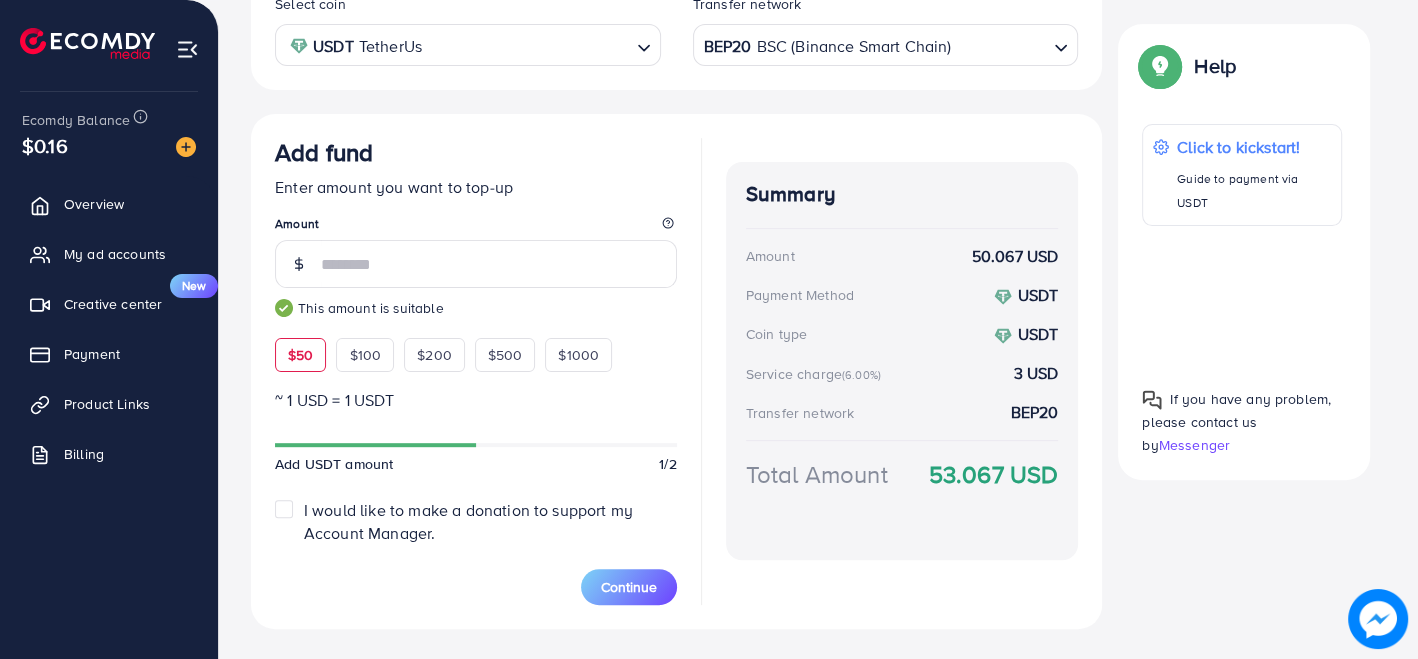 click on "Add fund  Enter amount you want to top-up Amount **  This amount is suitable  $50 $100 $200 $500 $1000  ~ 1 USD = 1 USDT   Add USDT amount  1/2 I would like to make a donation to support my Account Manager. 5% 10% 15% 20%  Continue   Summary   Amount   50.067 USD   Payment Method  USDT  Coin type  USDT  Service charge   (6.00%)  3 USD  Transfer network  BEP20  Total Amount   53.067 USD" at bounding box center [676, 371] 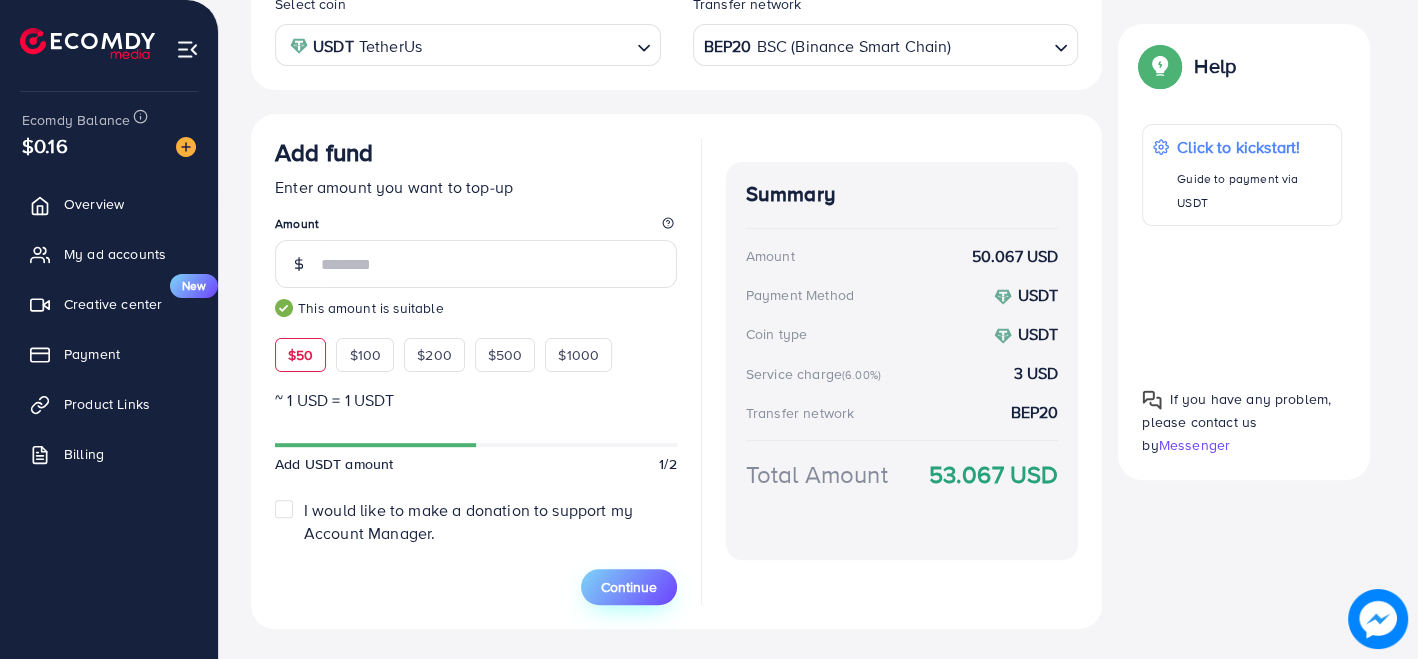 click on "Continue" at bounding box center [629, 587] 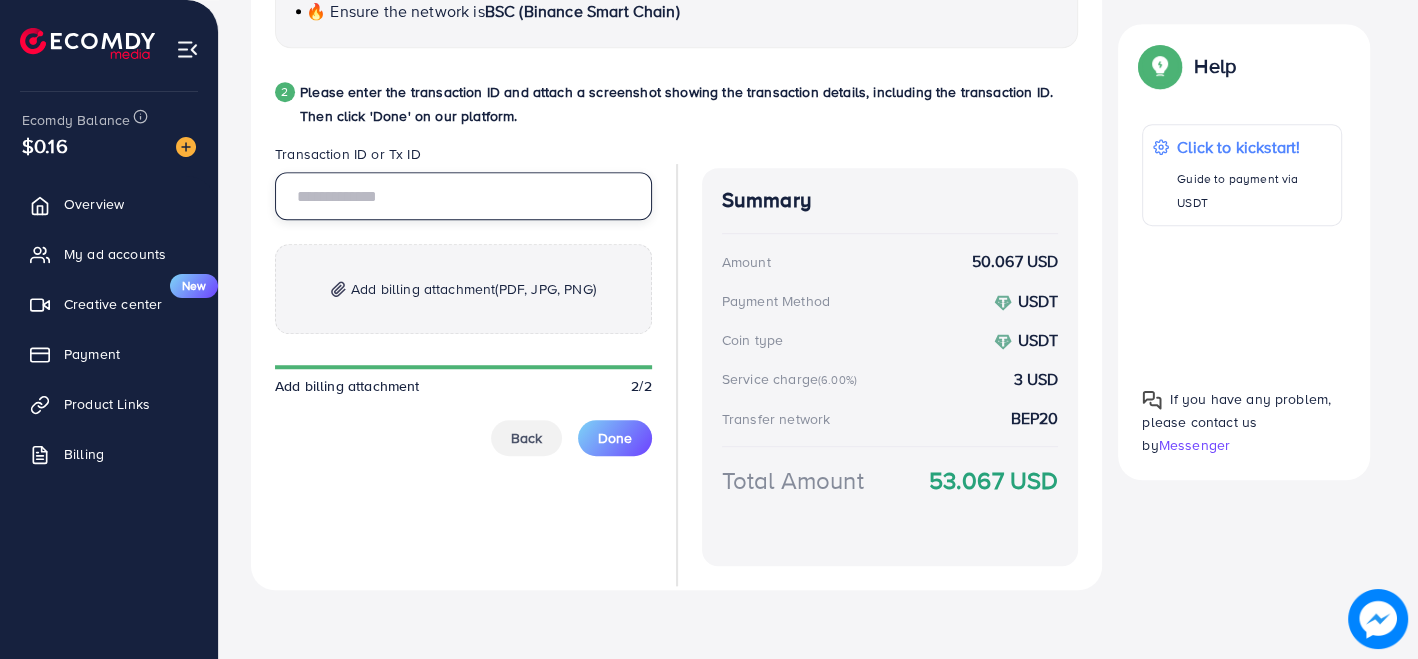 click at bounding box center [463, 196] 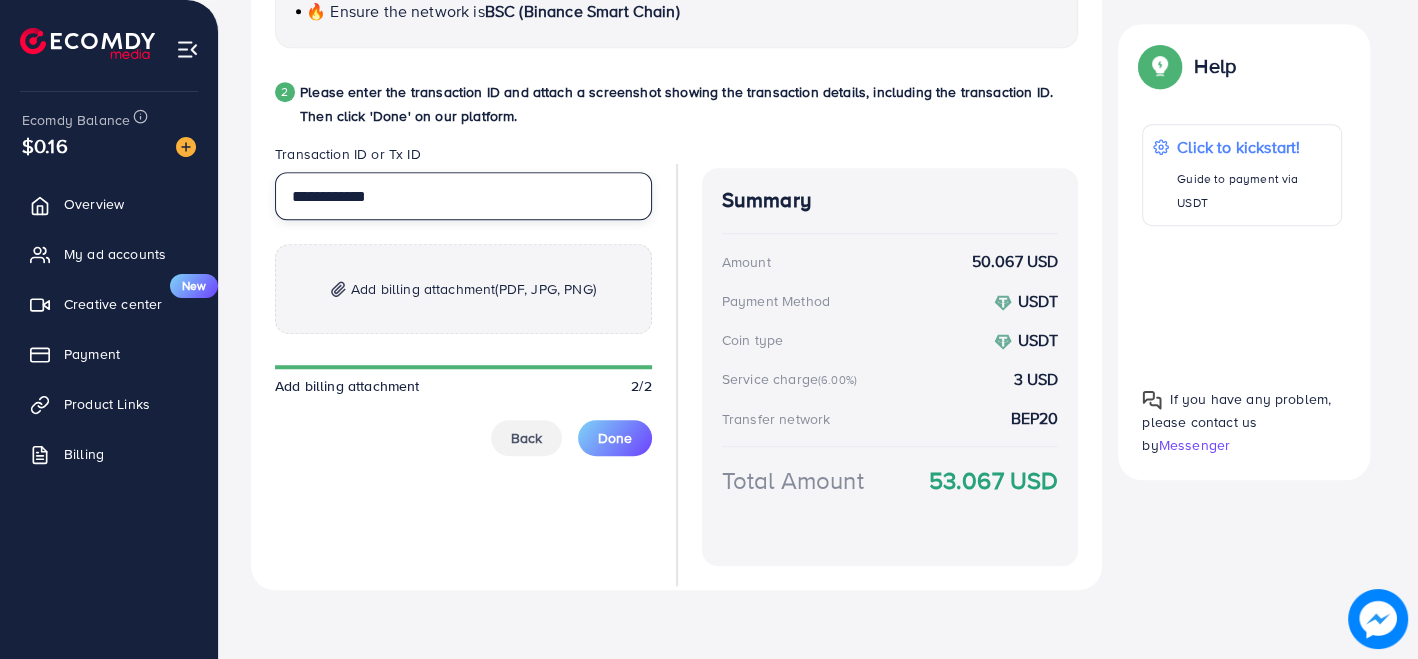 type on "**********" 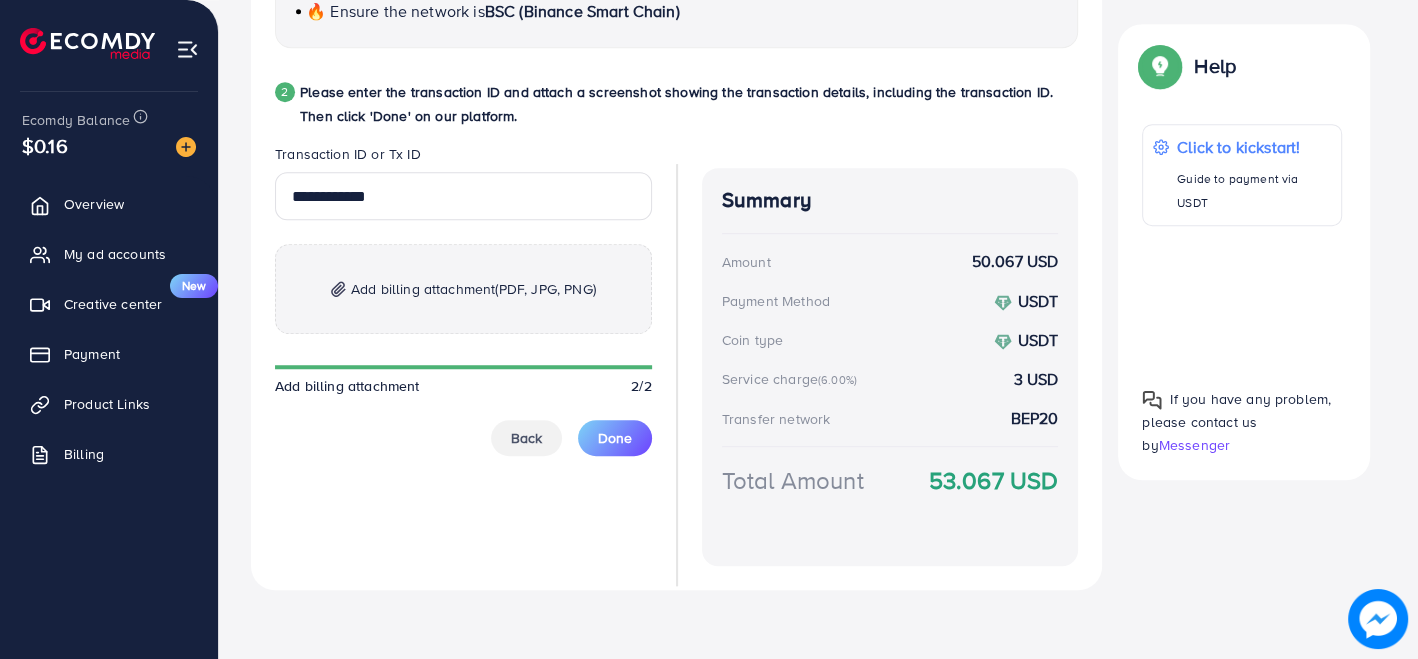 click on "(PDF, JPG, PNG)" at bounding box center [545, 289] 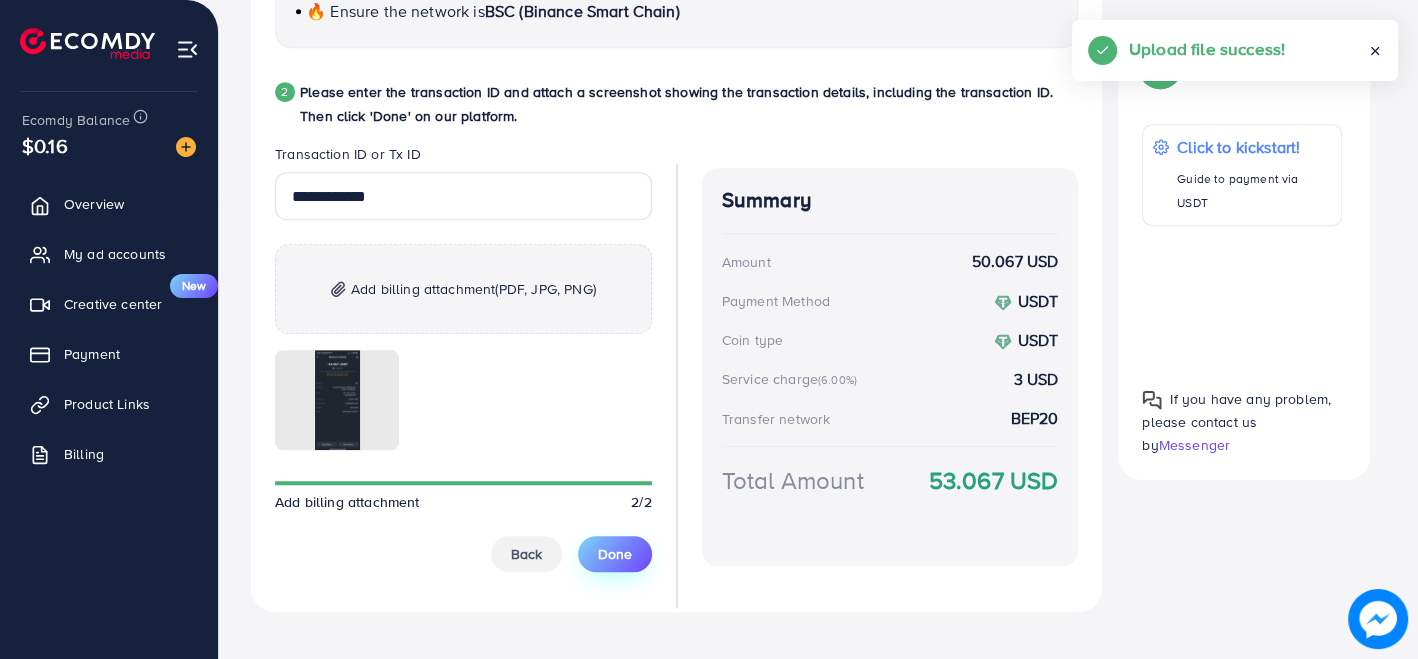 click on "Done" at bounding box center [615, 554] 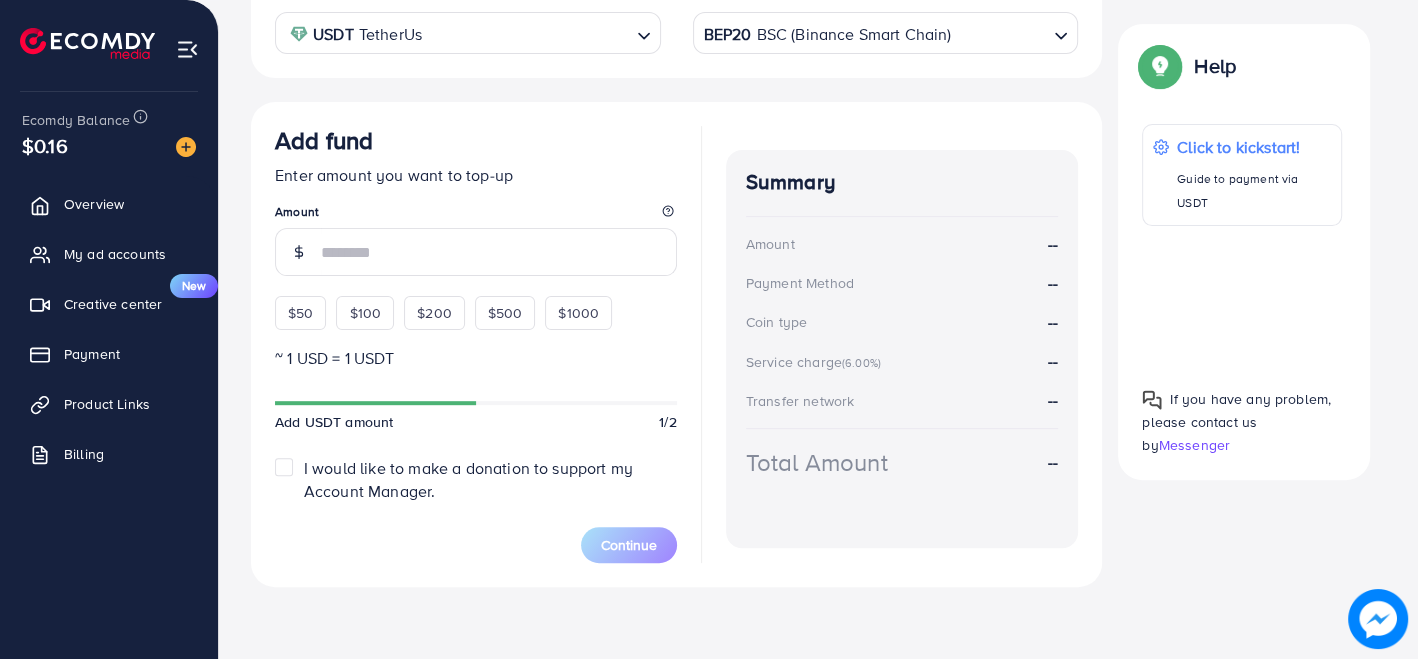 scroll, scrollTop: 422, scrollLeft: 0, axis: vertical 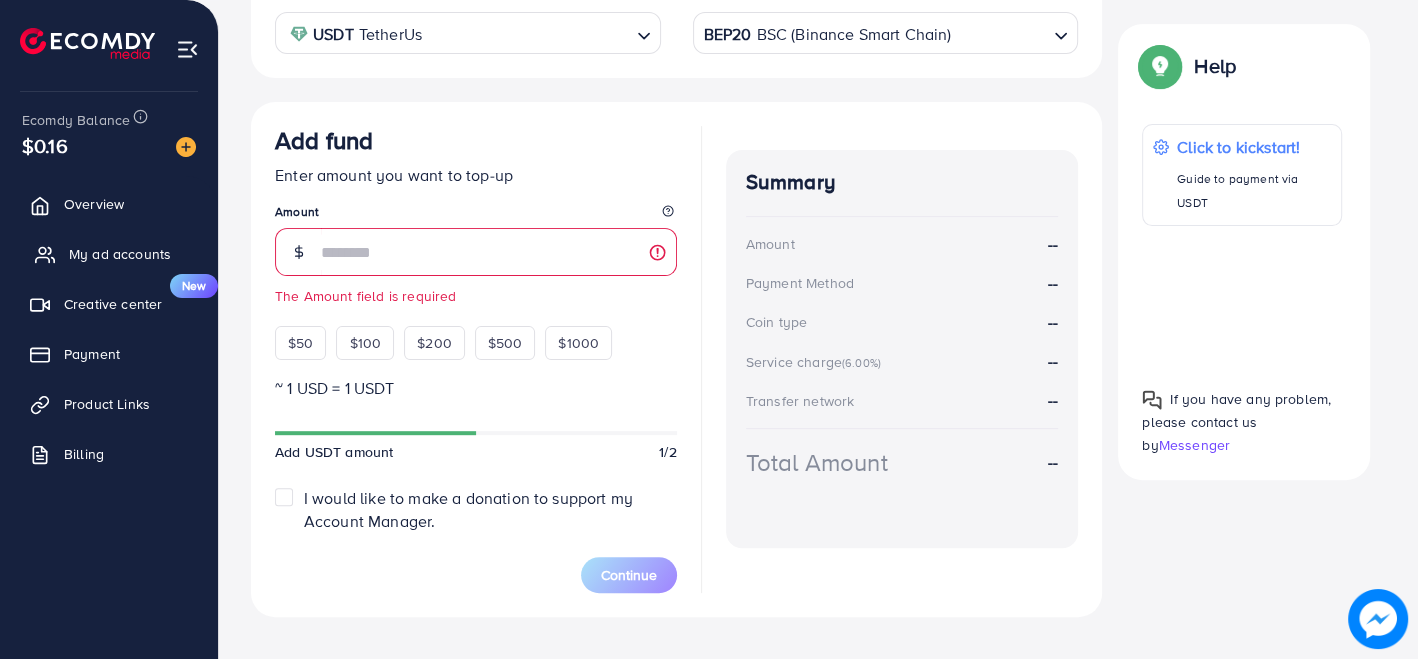 click on "My ad accounts" at bounding box center (120, 254) 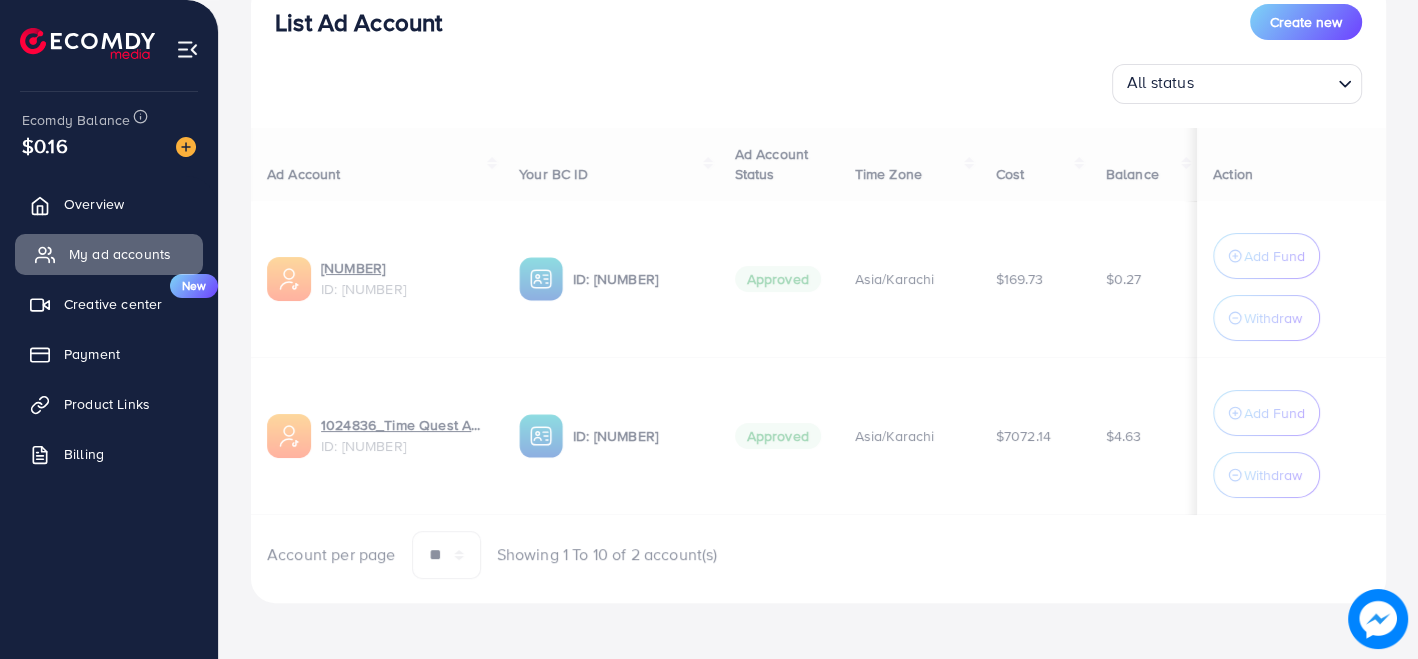 scroll, scrollTop: 0, scrollLeft: 0, axis: both 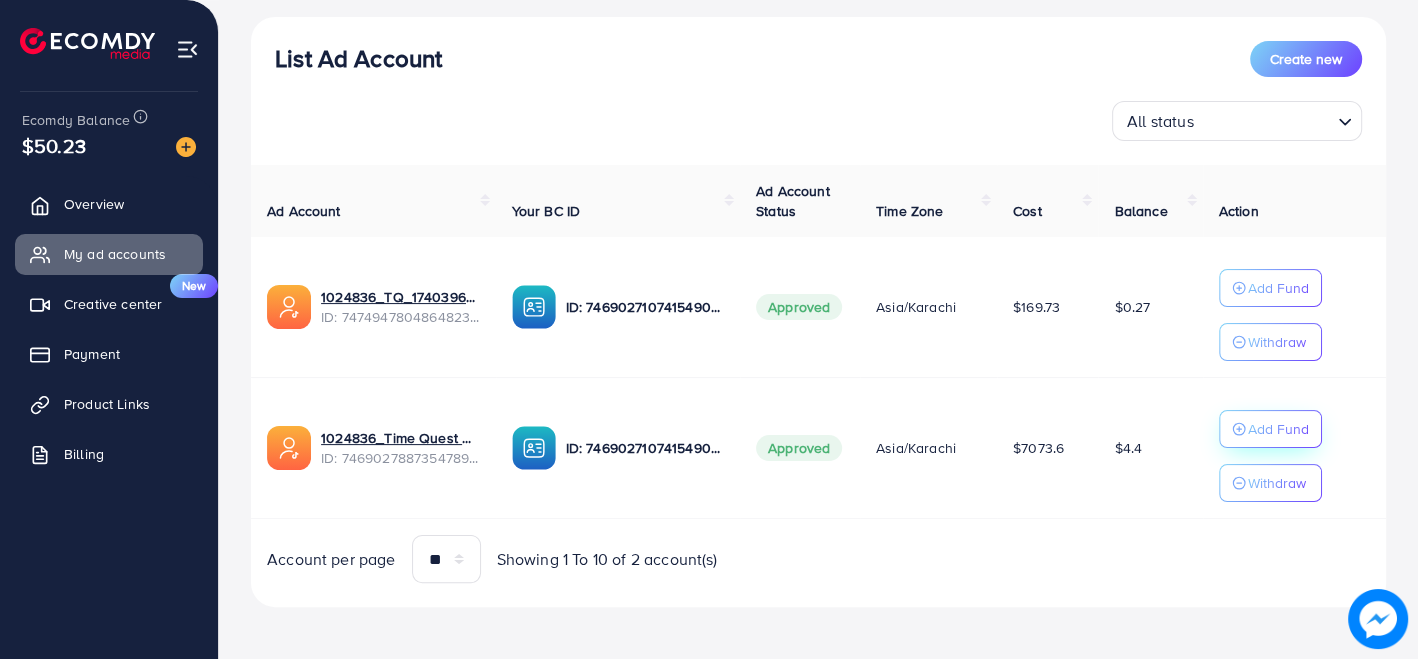 click on "Add Fund" at bounding box center (1270, 288) 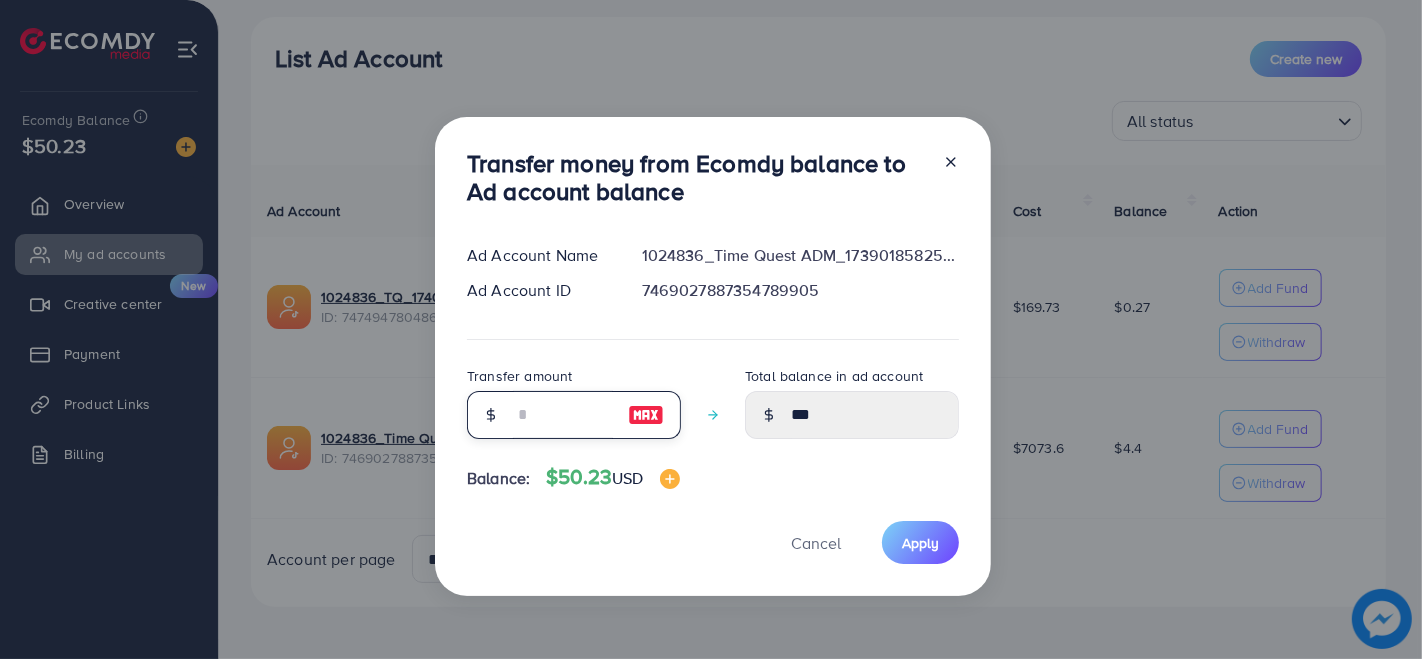 click at bounding box center [563, 415] 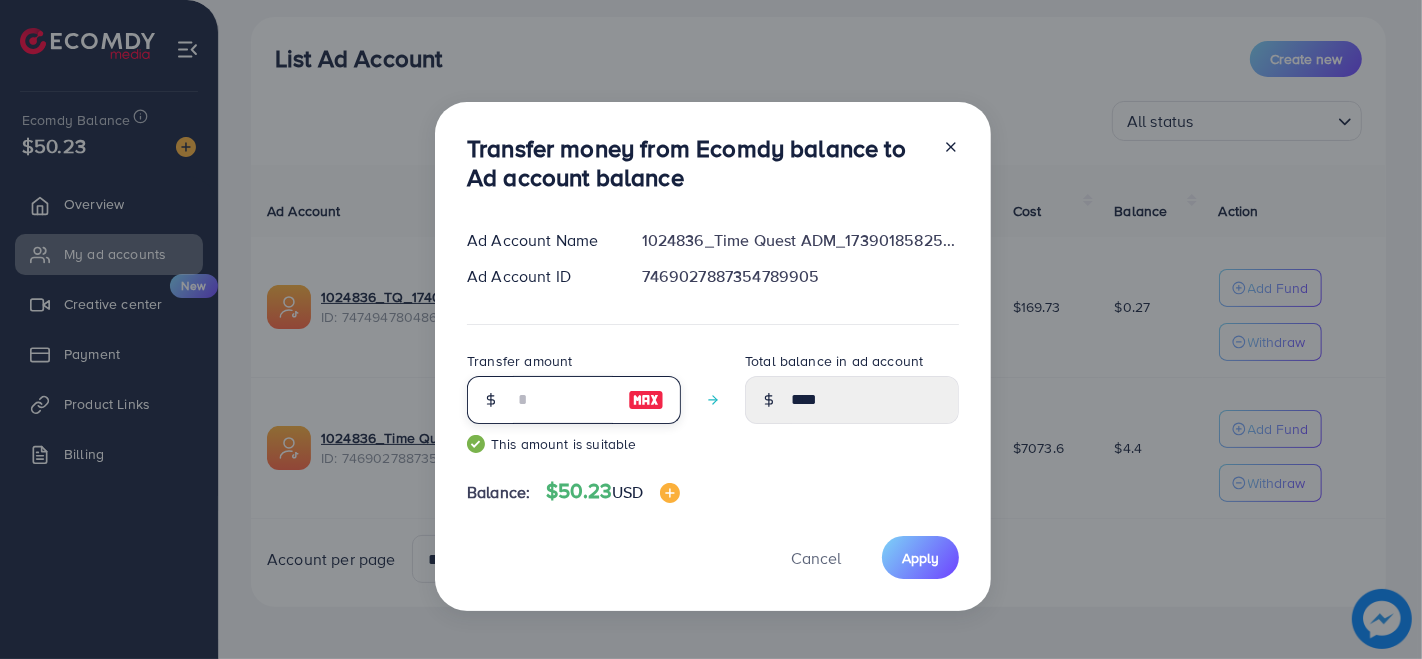 type on "**" 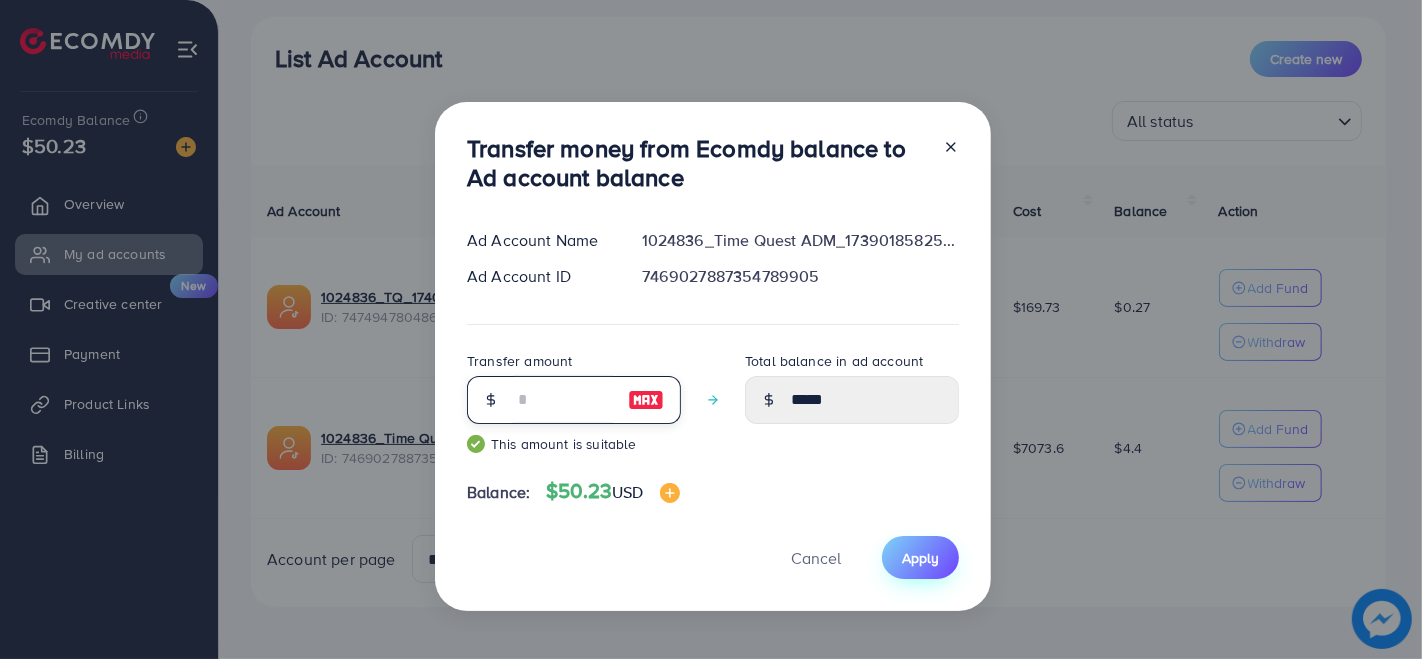 type on "**" 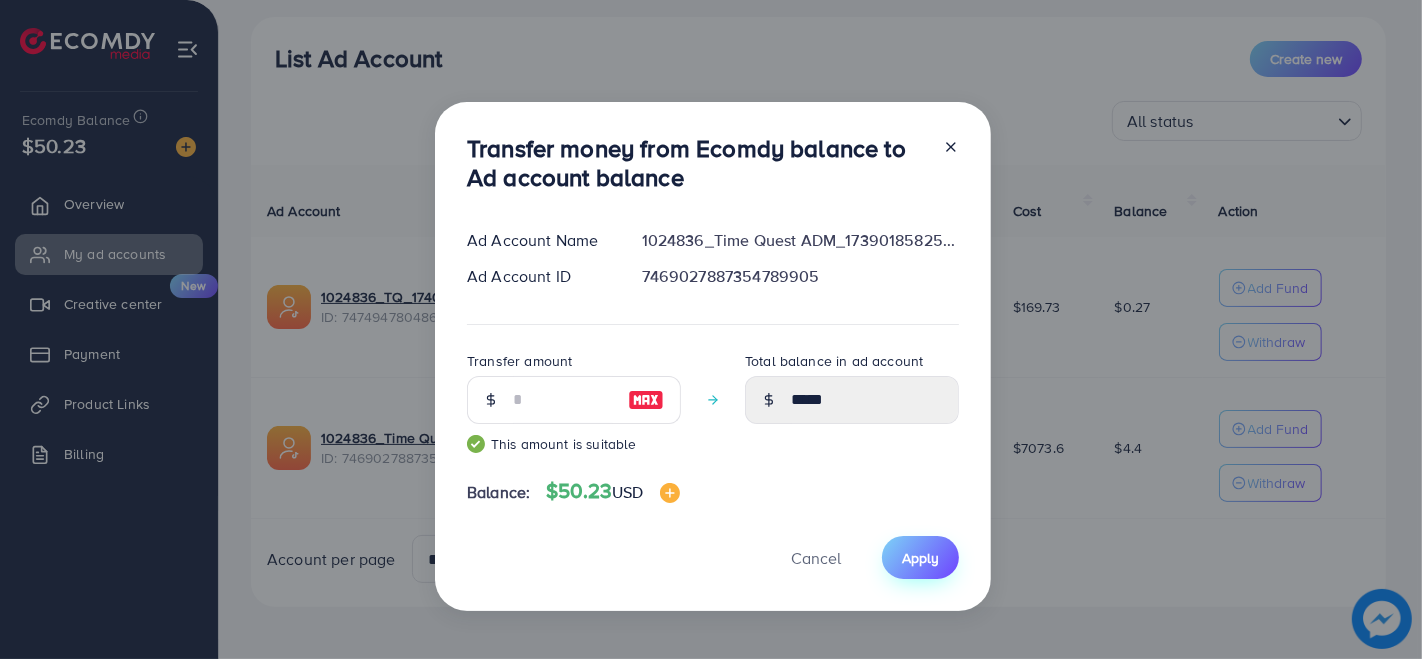 click on "Apply" at bounding box center (920, 557) 